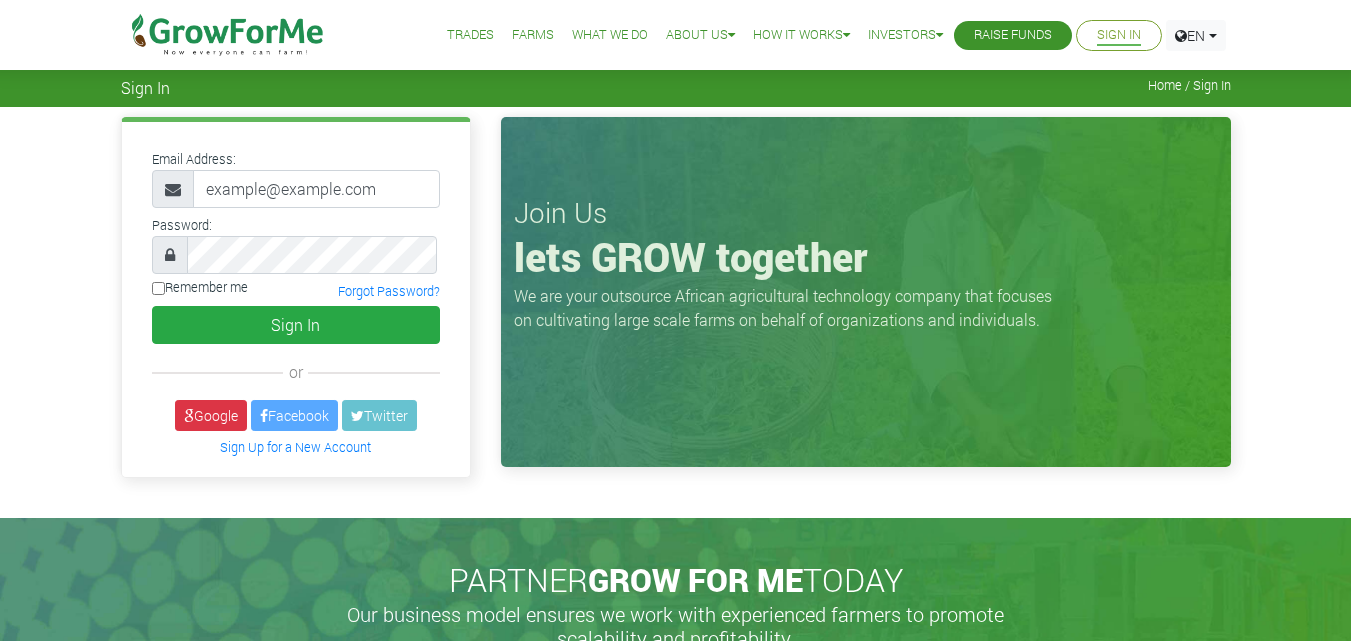 scroll, scrollTop: 0, scrollLeft: 0, axis: both 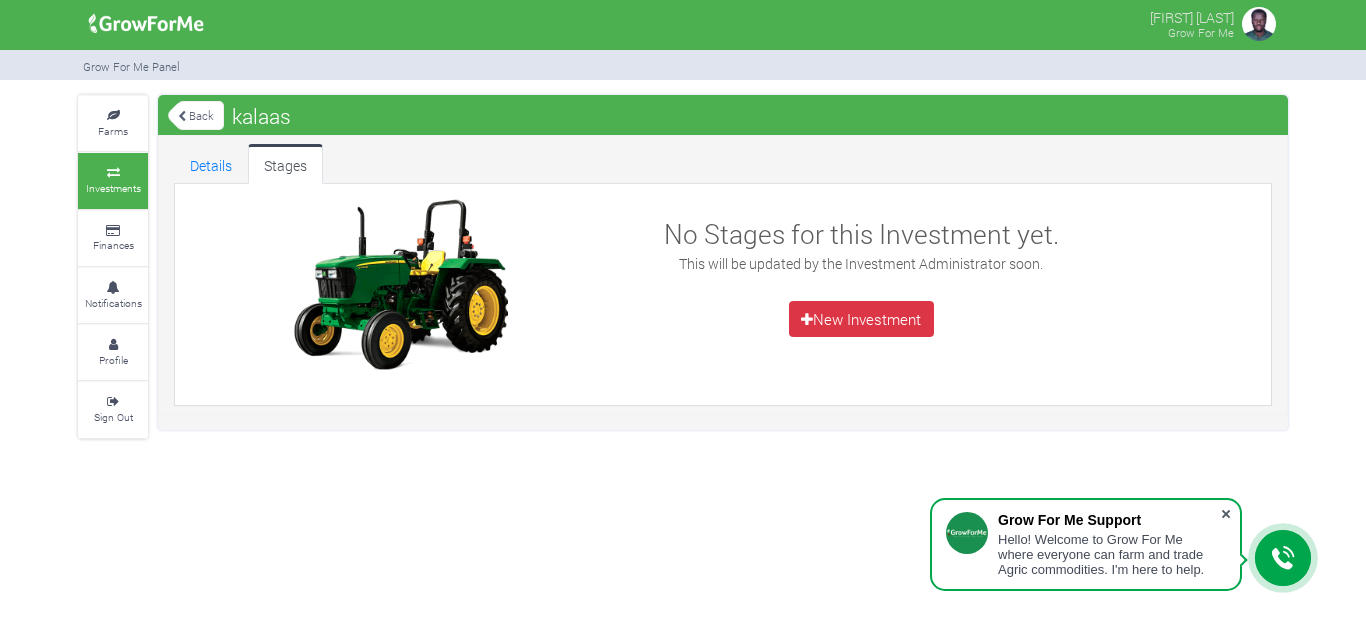 click at bounding box center (1226, 514) 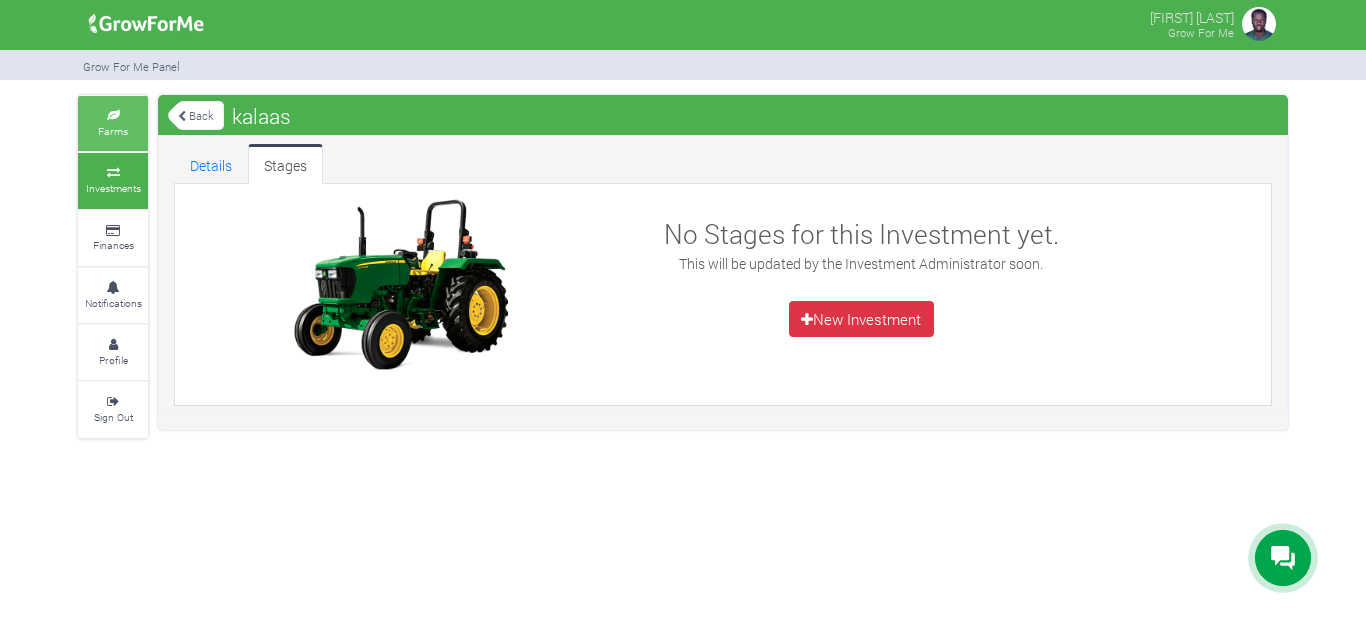 click at bounding box center [113, 116] 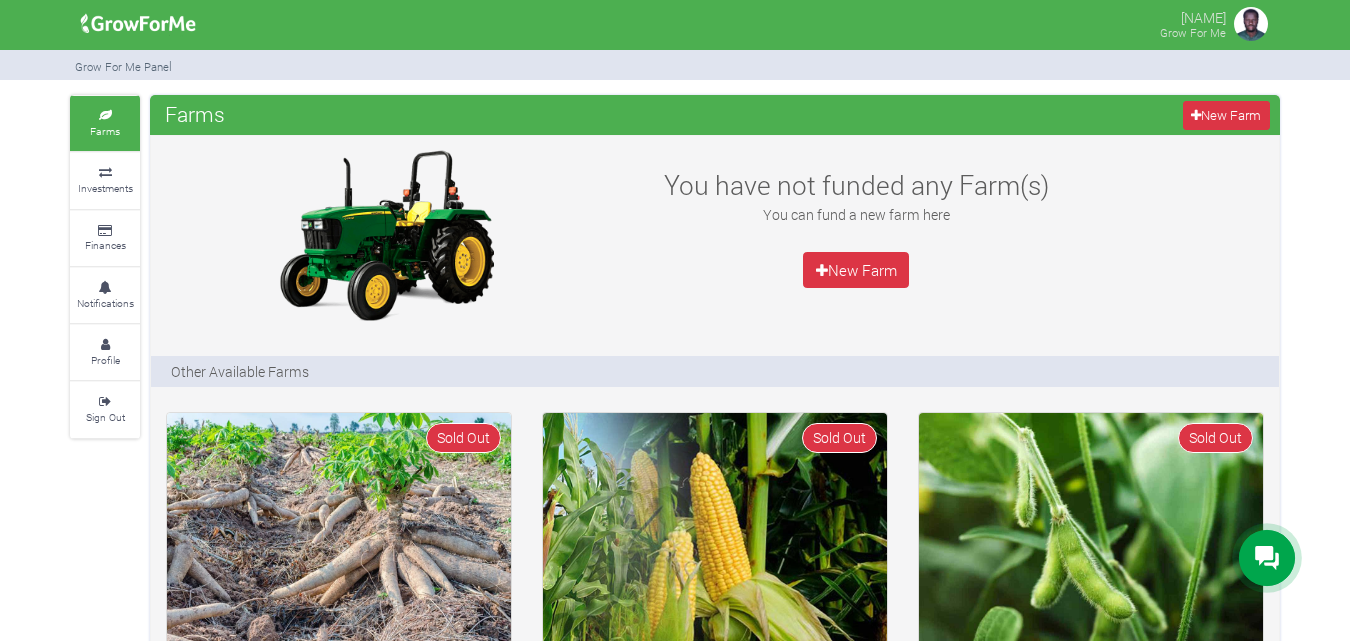 scroll, scrollTop: 0, scrollLeft: 0, axis: both 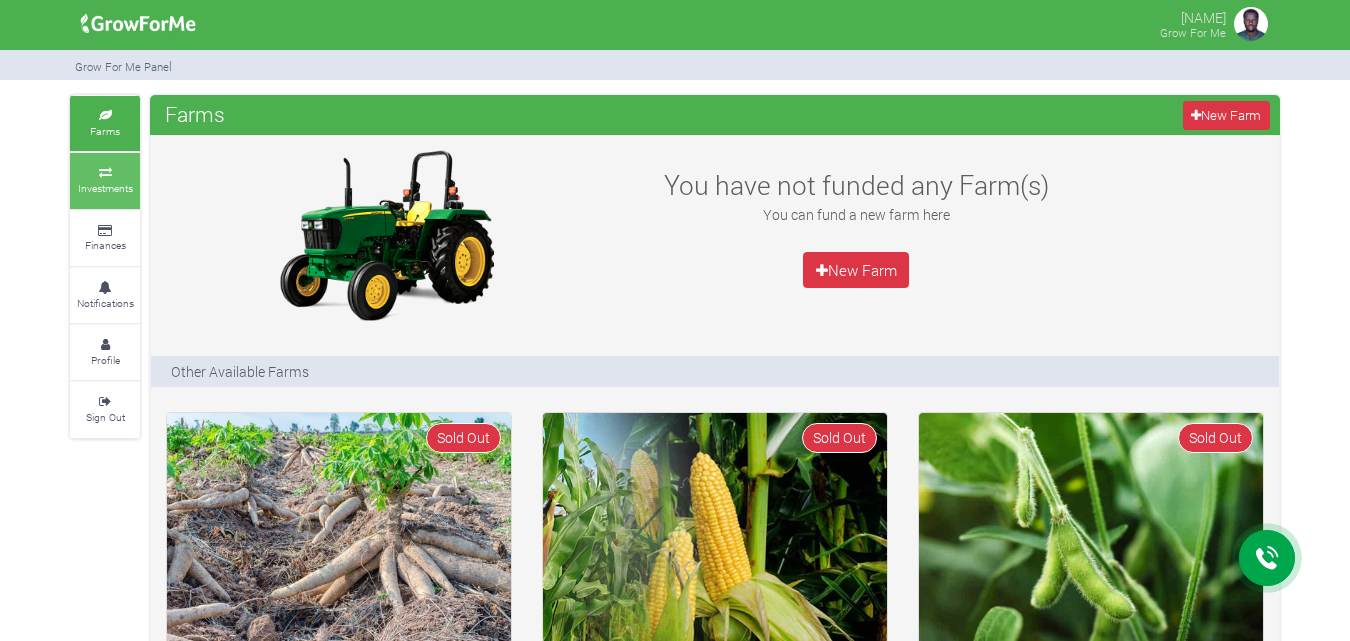 click on "Investments" at bounding box center (105, 188) 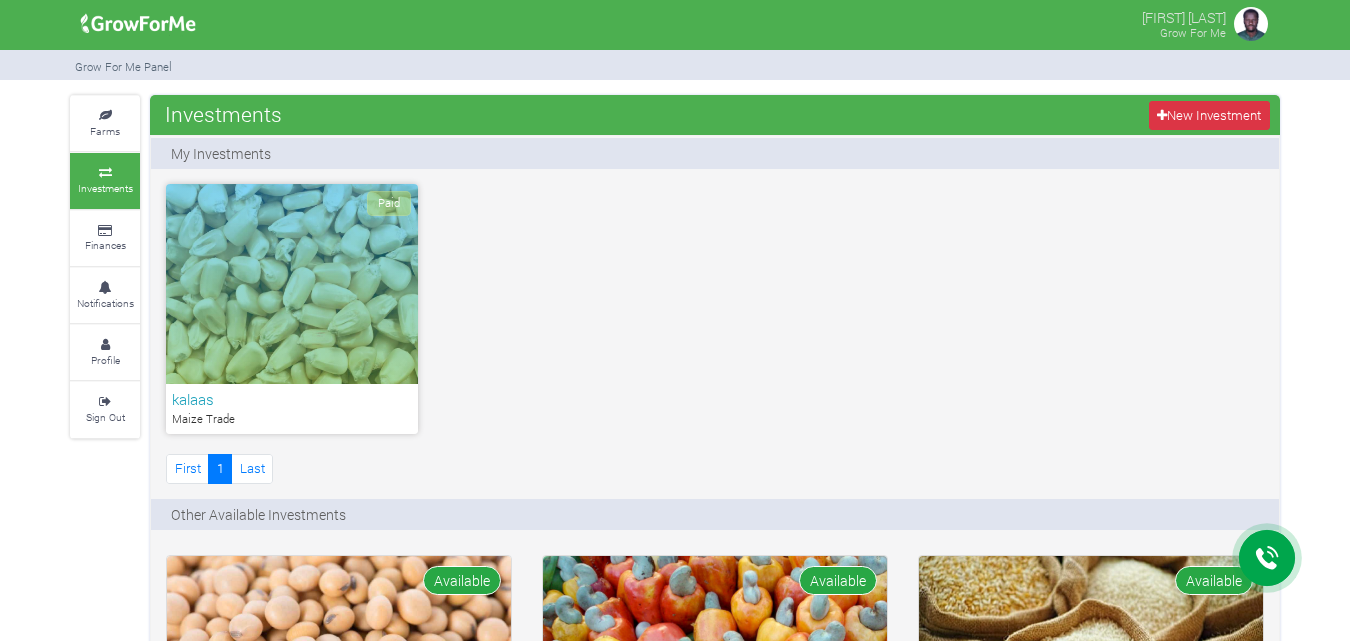 scroll, scrollTop: 0, scrollLeft: 0, axis: both 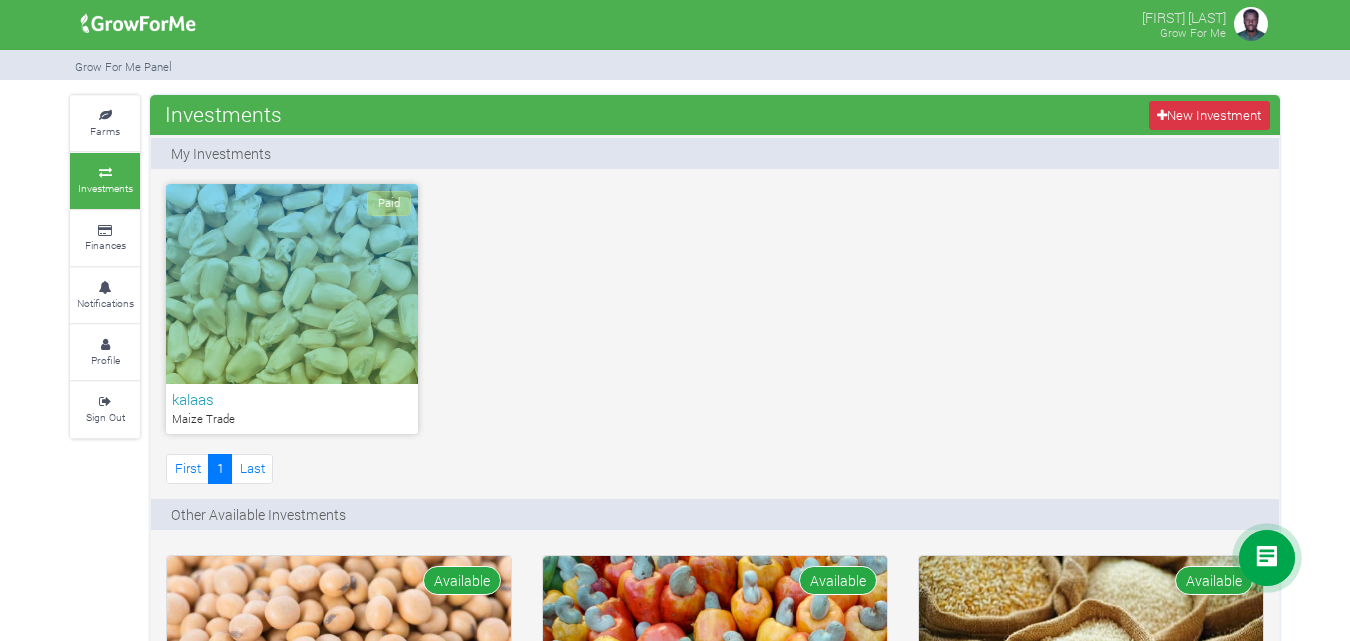 click on "Paid" at bounding box center [292, 284] 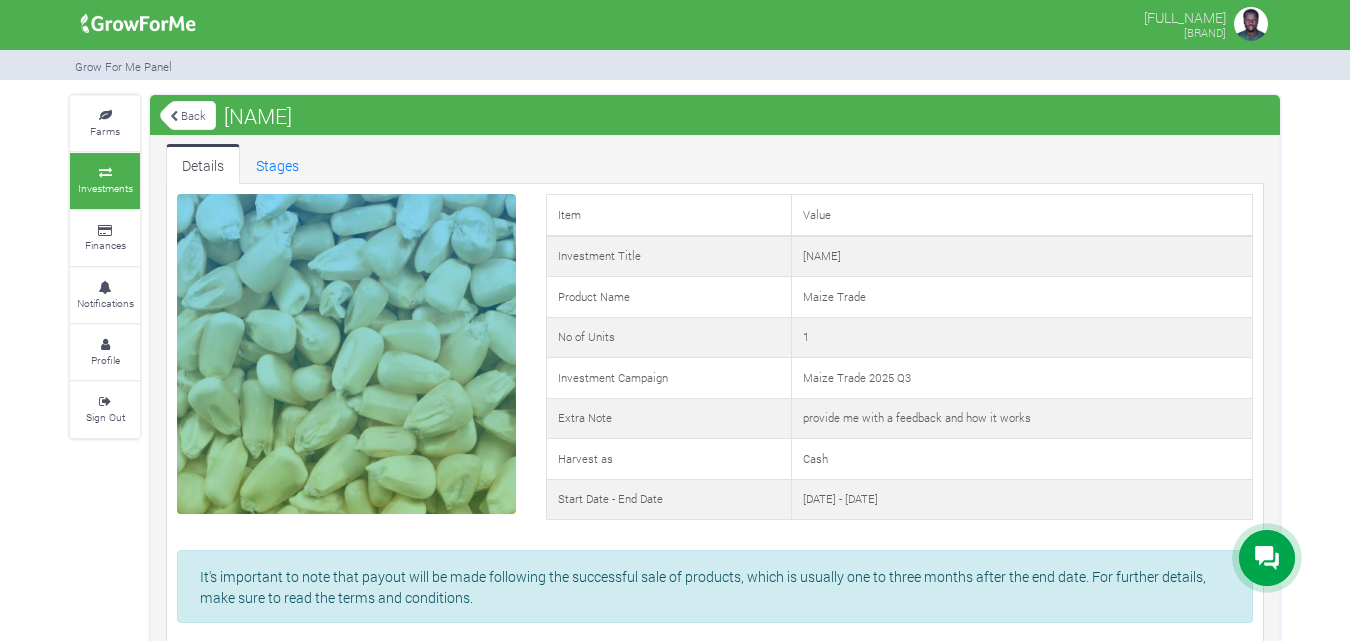 scroll, scrollTop: 0, scrollLeft: 0, axis: both 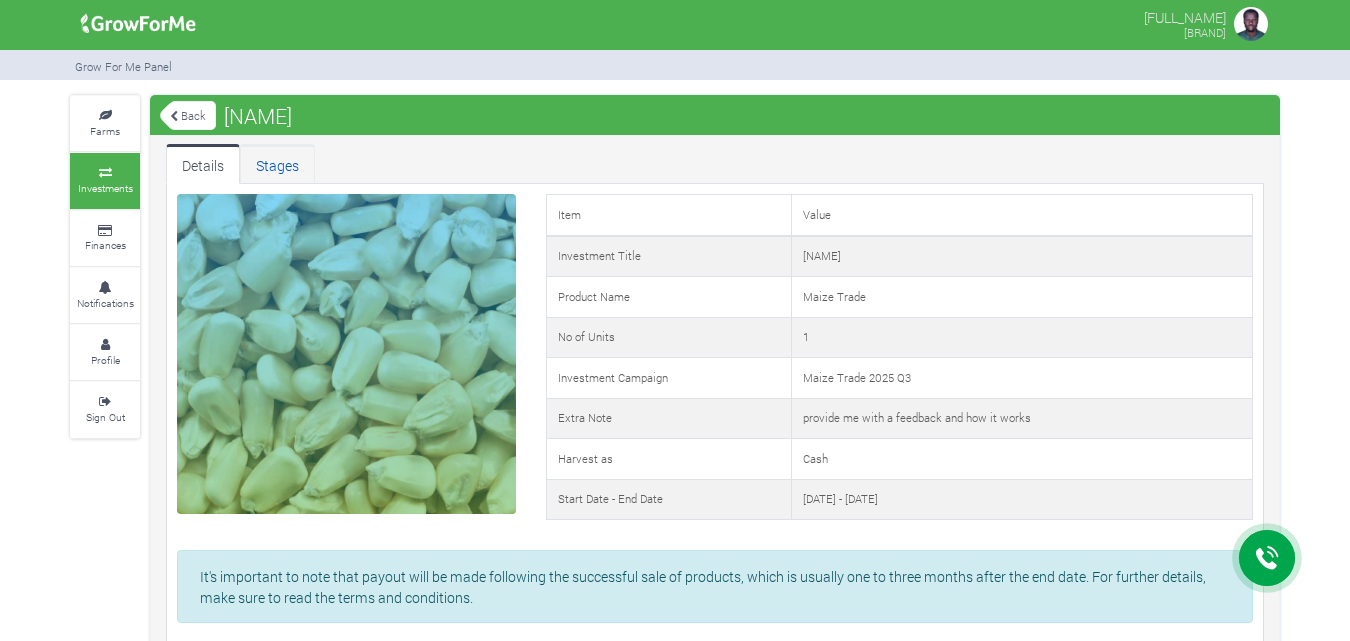 click on "Stages" at bounding box center [277, 164] 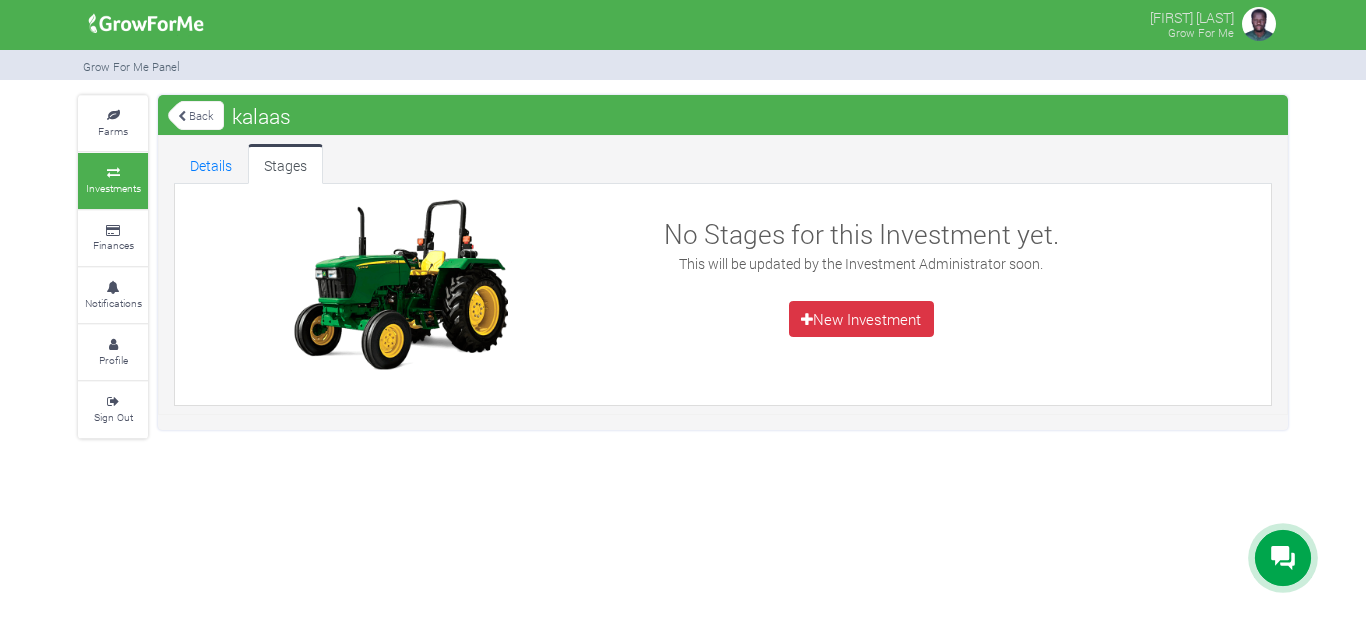 scroll, scrollTop: 0, scrollLeft: 0, axis: both 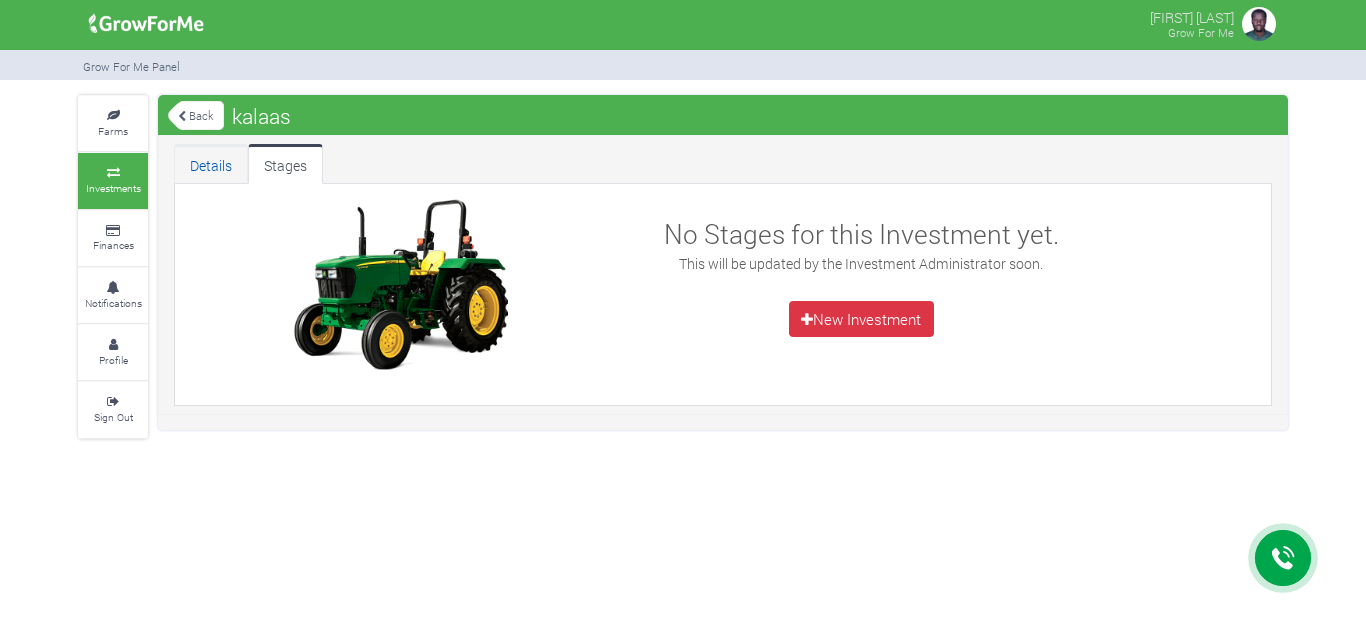 click on "Details" at bounding box center (211, 164) 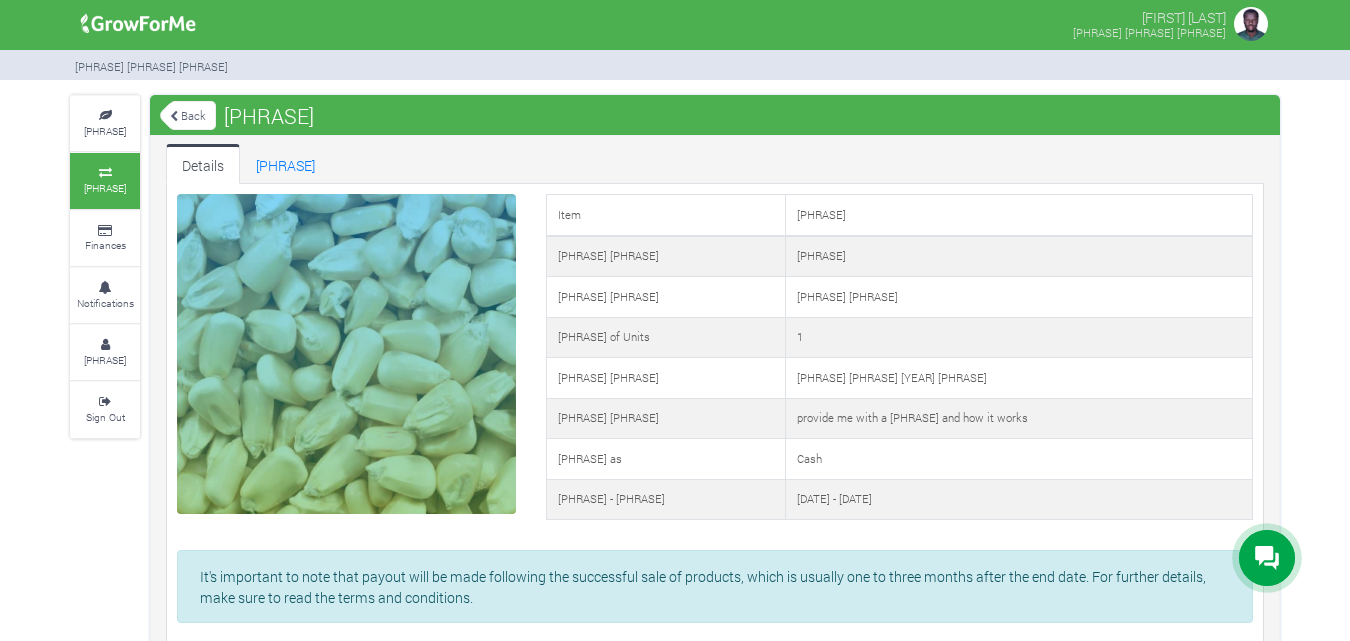 scroll, scrollTop: 0, scrollLeft: 0, axis: both 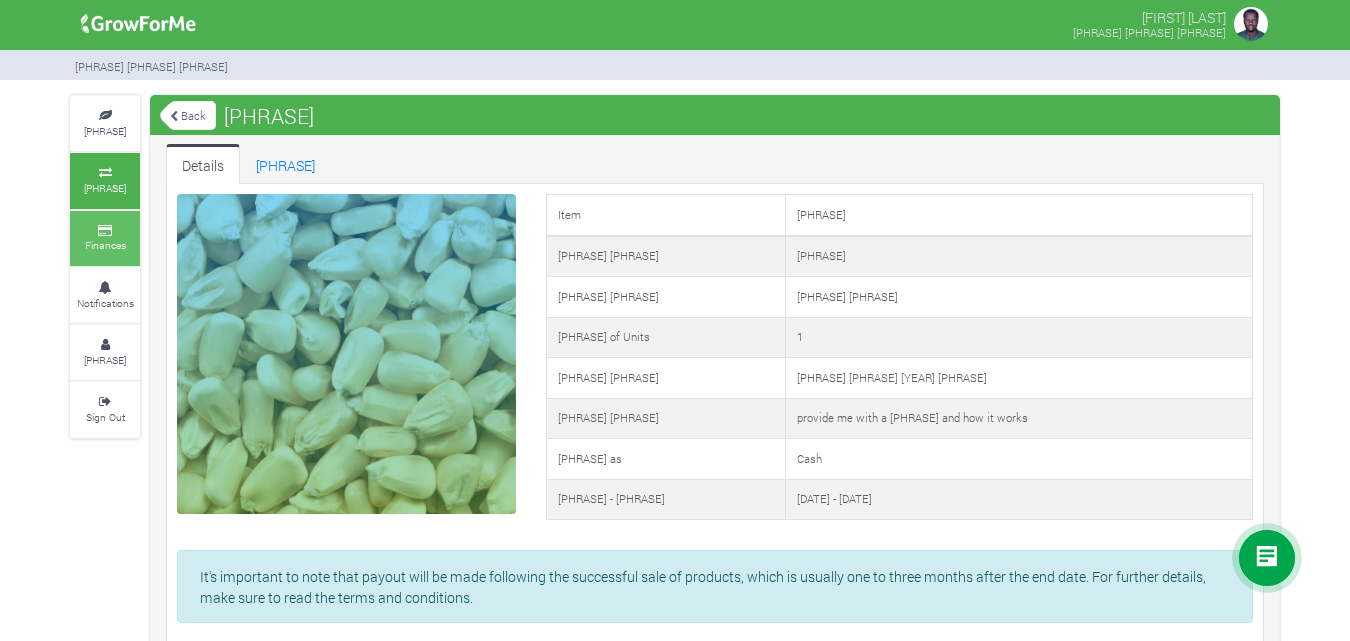 click on "Finances" at bounding box center (105, 245) 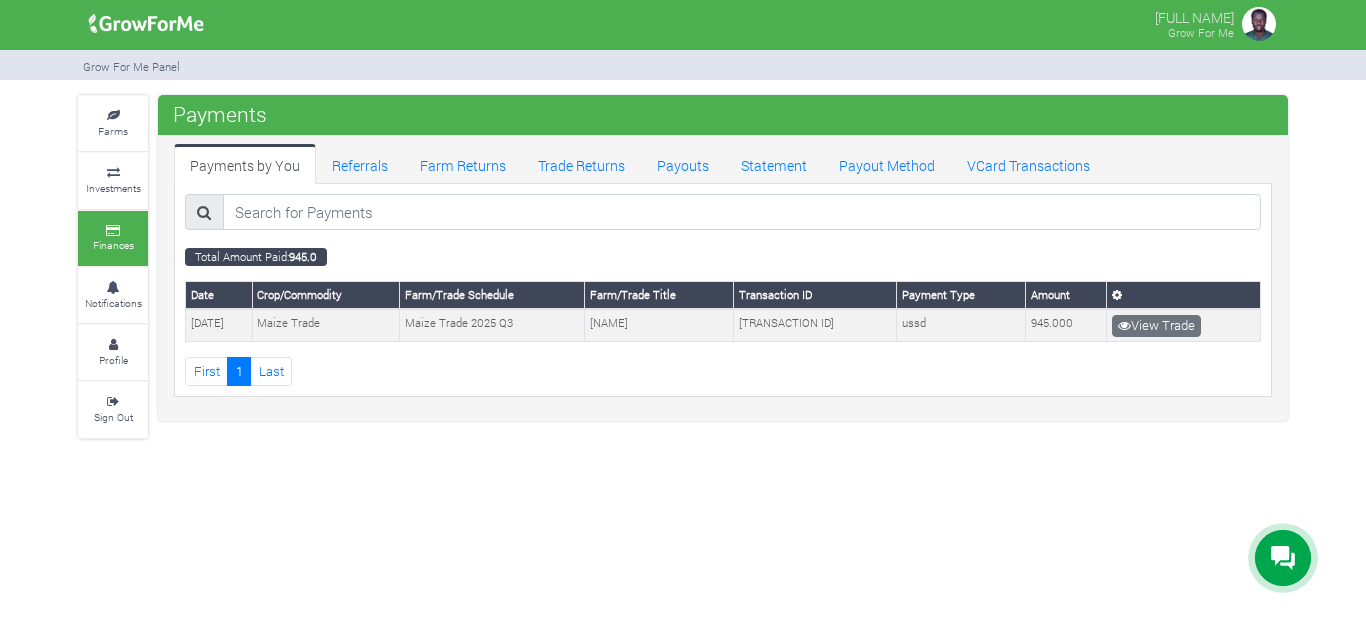 scroll, scrollTop: 0, scrollLeft: 0, axis: both 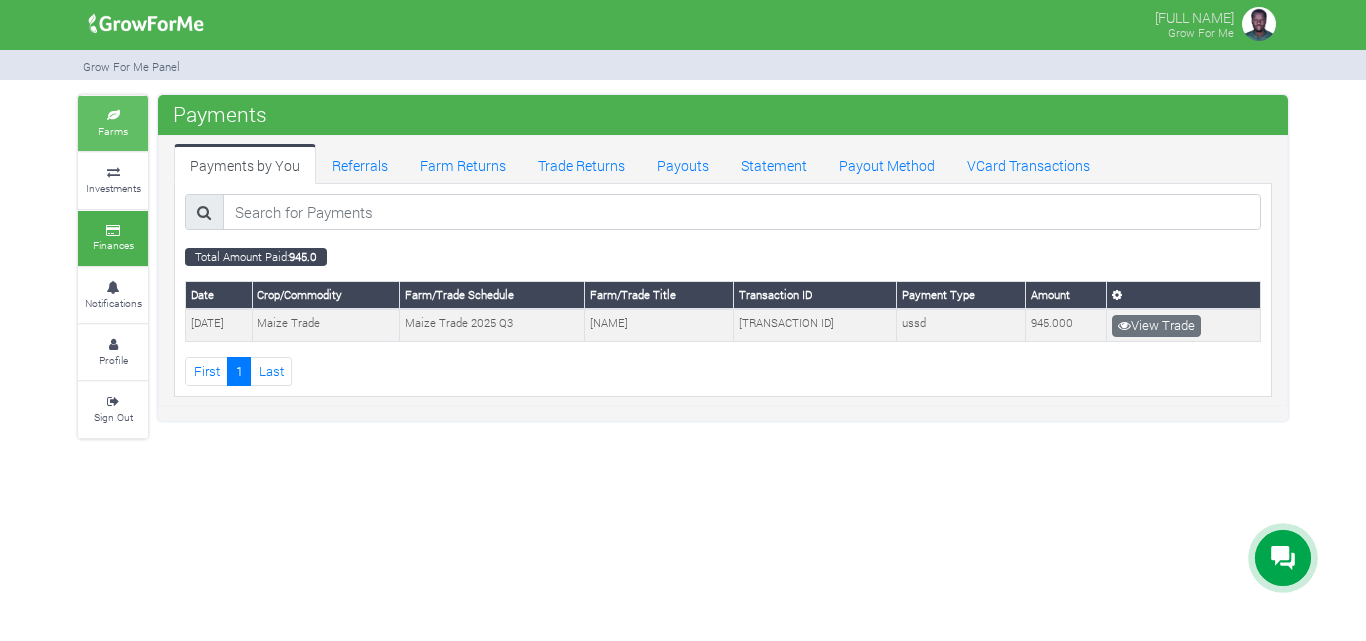 click on "Farms" at bounding box center (113, 123) 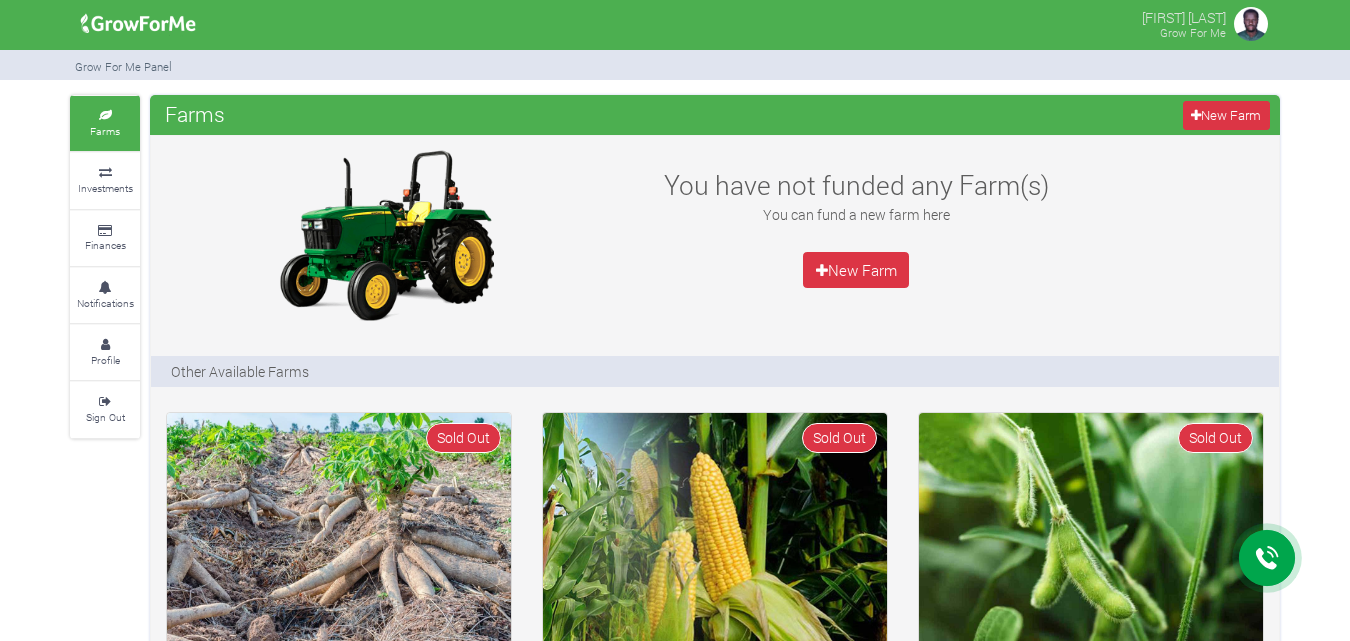 scroll, scrollTop: 0, scrollLeft: 0, axis: both 